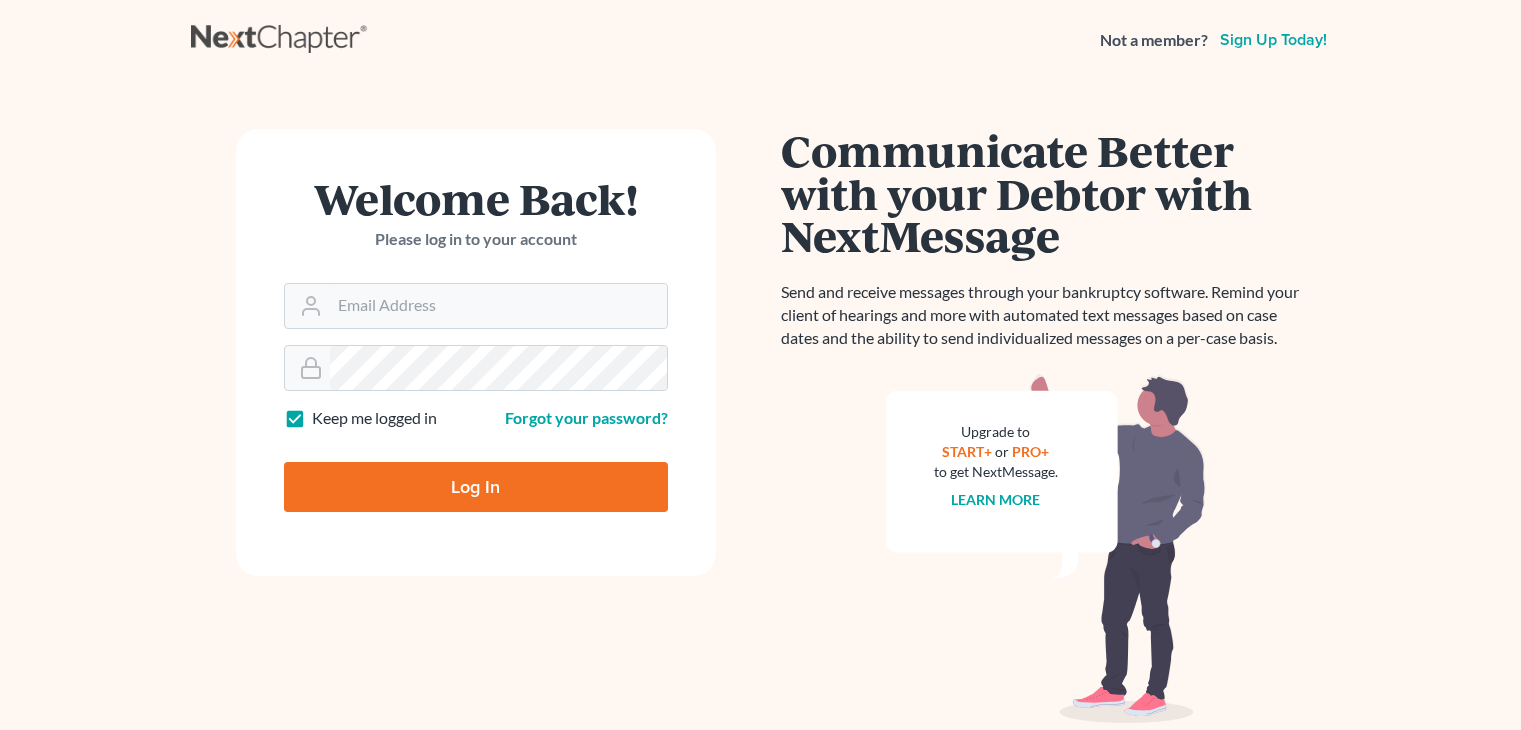scroll, scrollTop: 0, scrollLeft: 0, axis: both 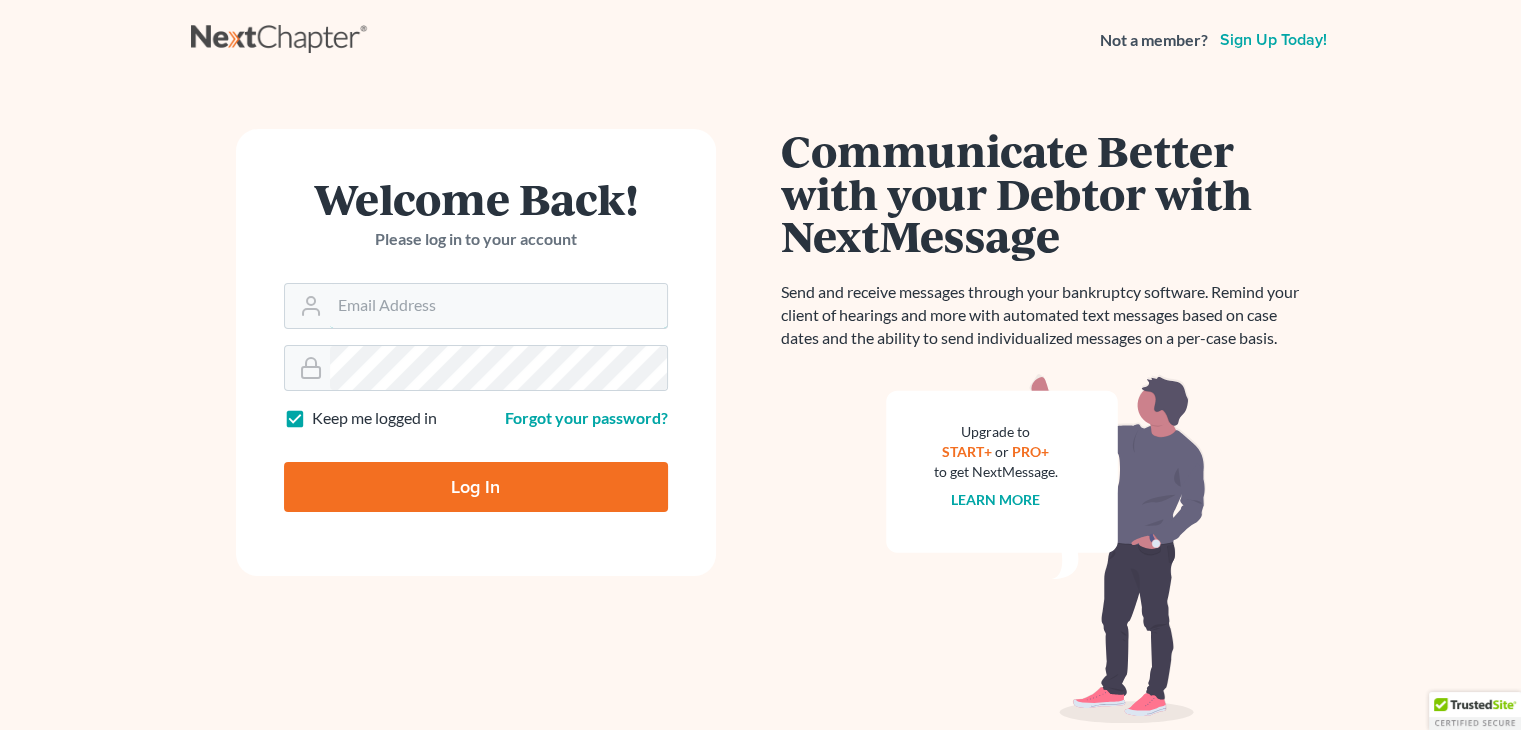 type on "[EMAIL]" 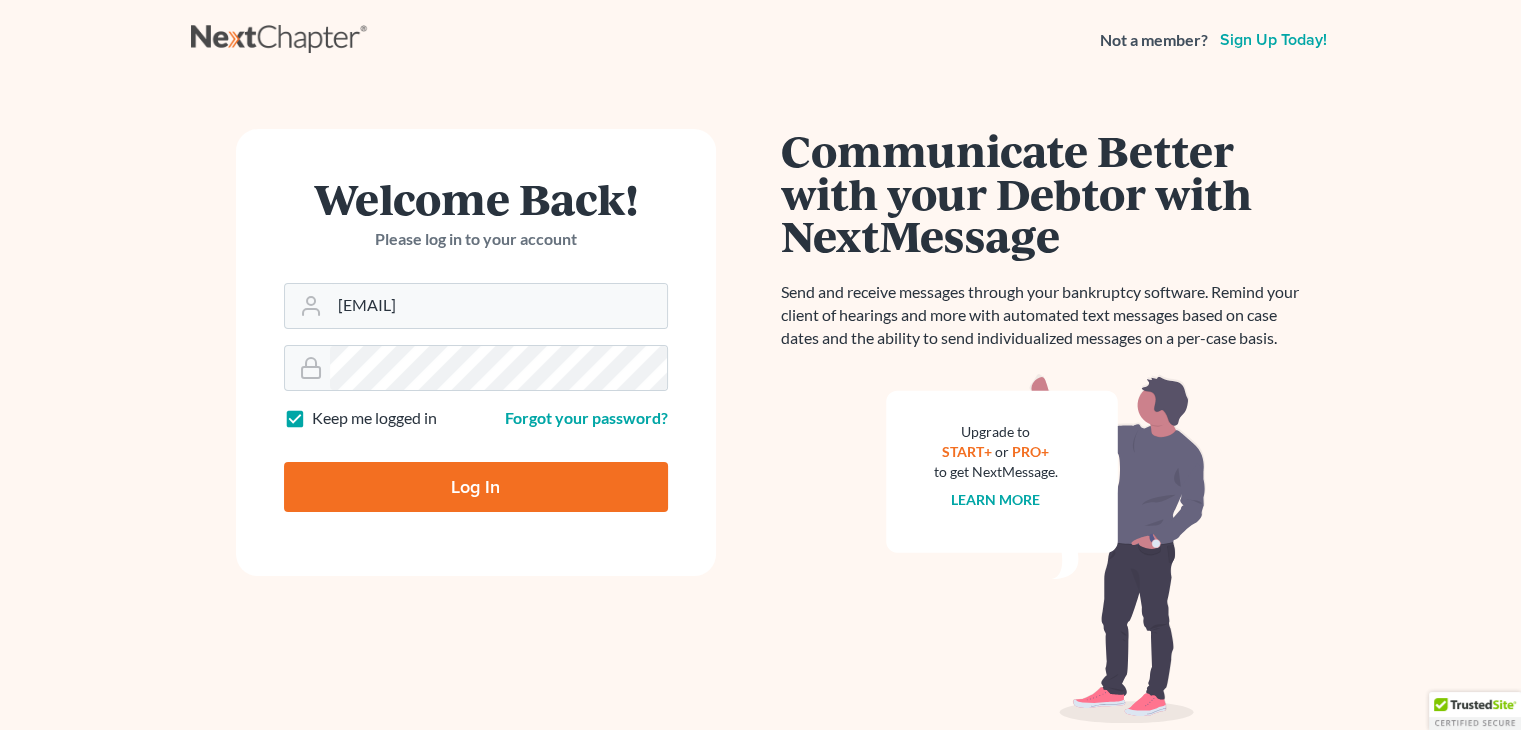 click on "Log In" at bounding box center [476, 487] 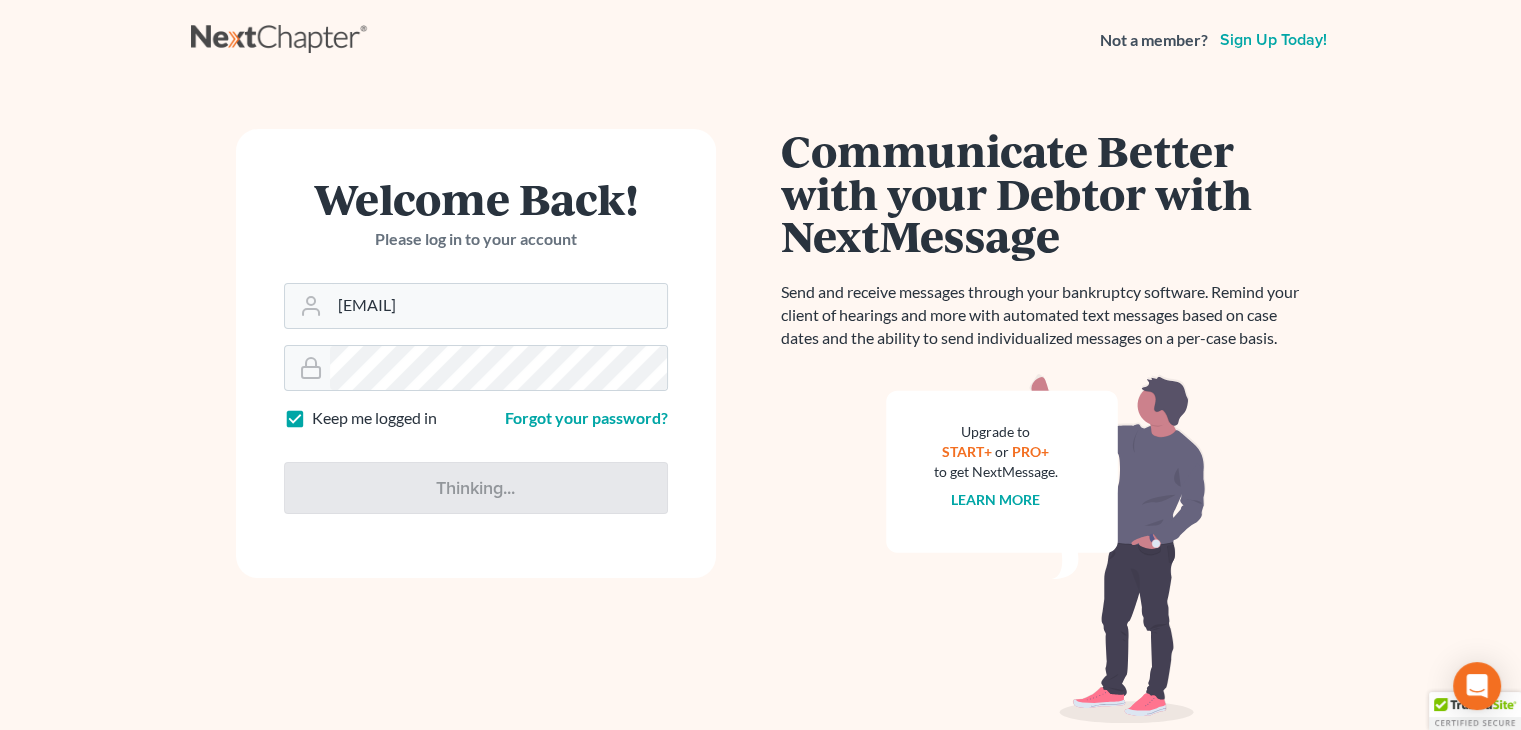 type on "Thinking..." 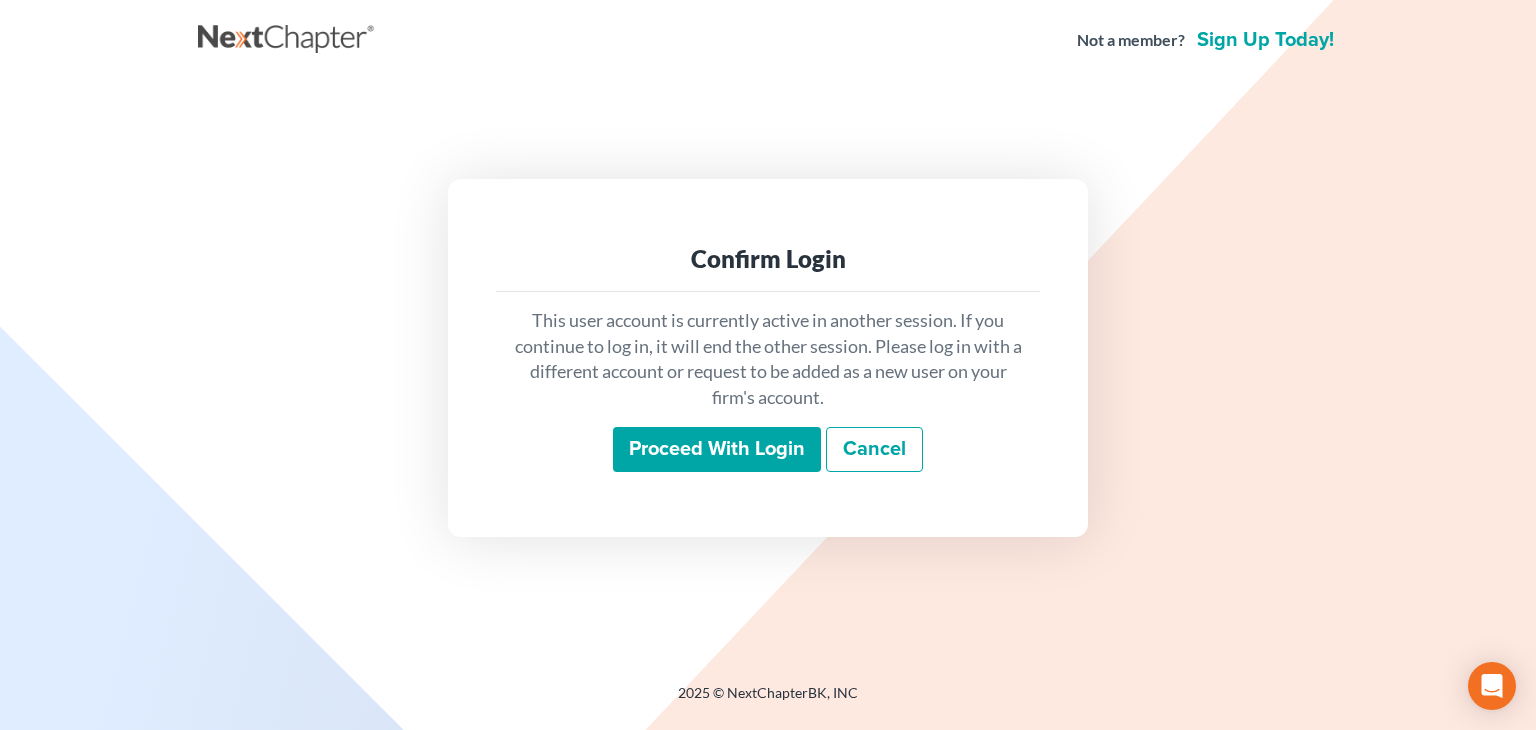 scroll, scrollTop: 0, scrollLeft: 0, axis: both 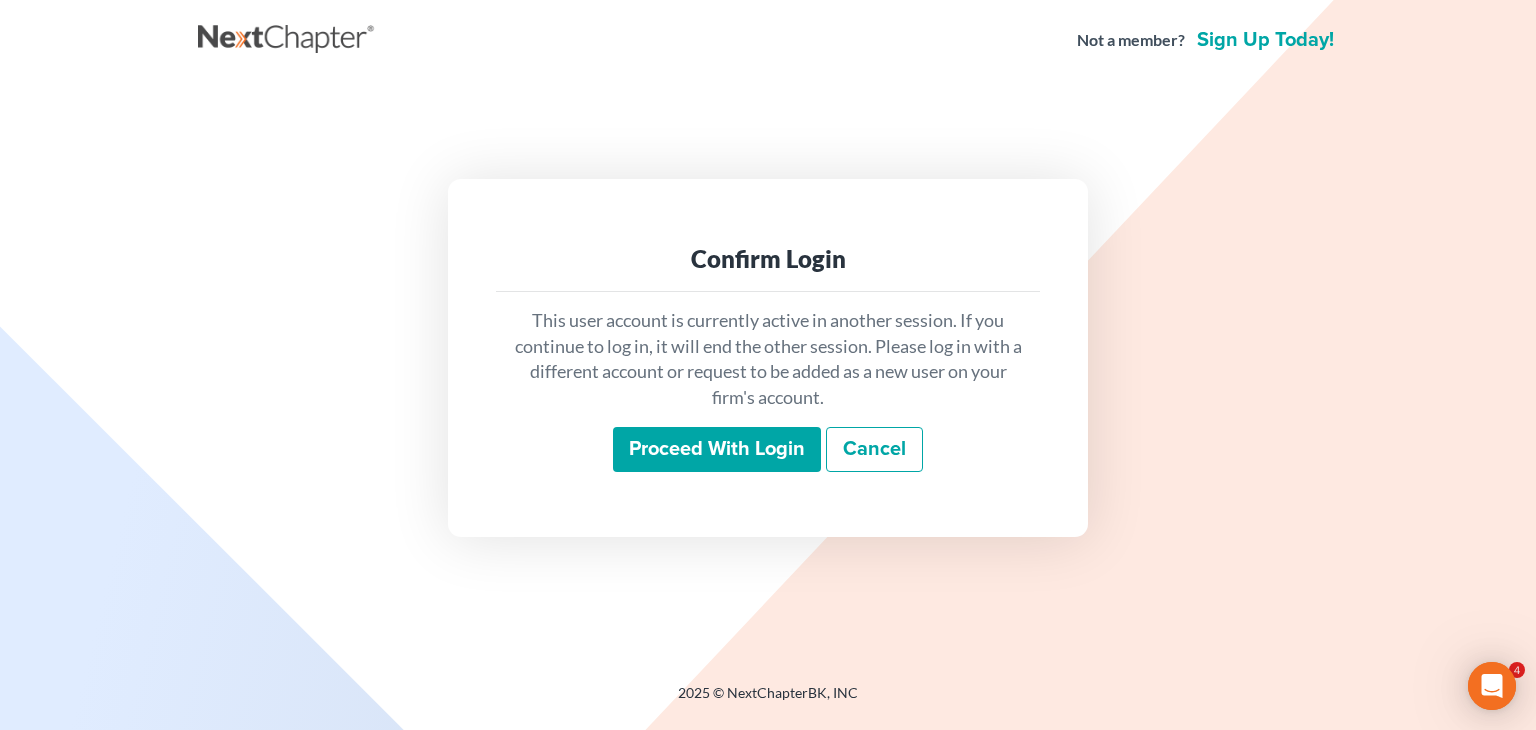 click on "Proceed with login" at bounding box center [717, 450] 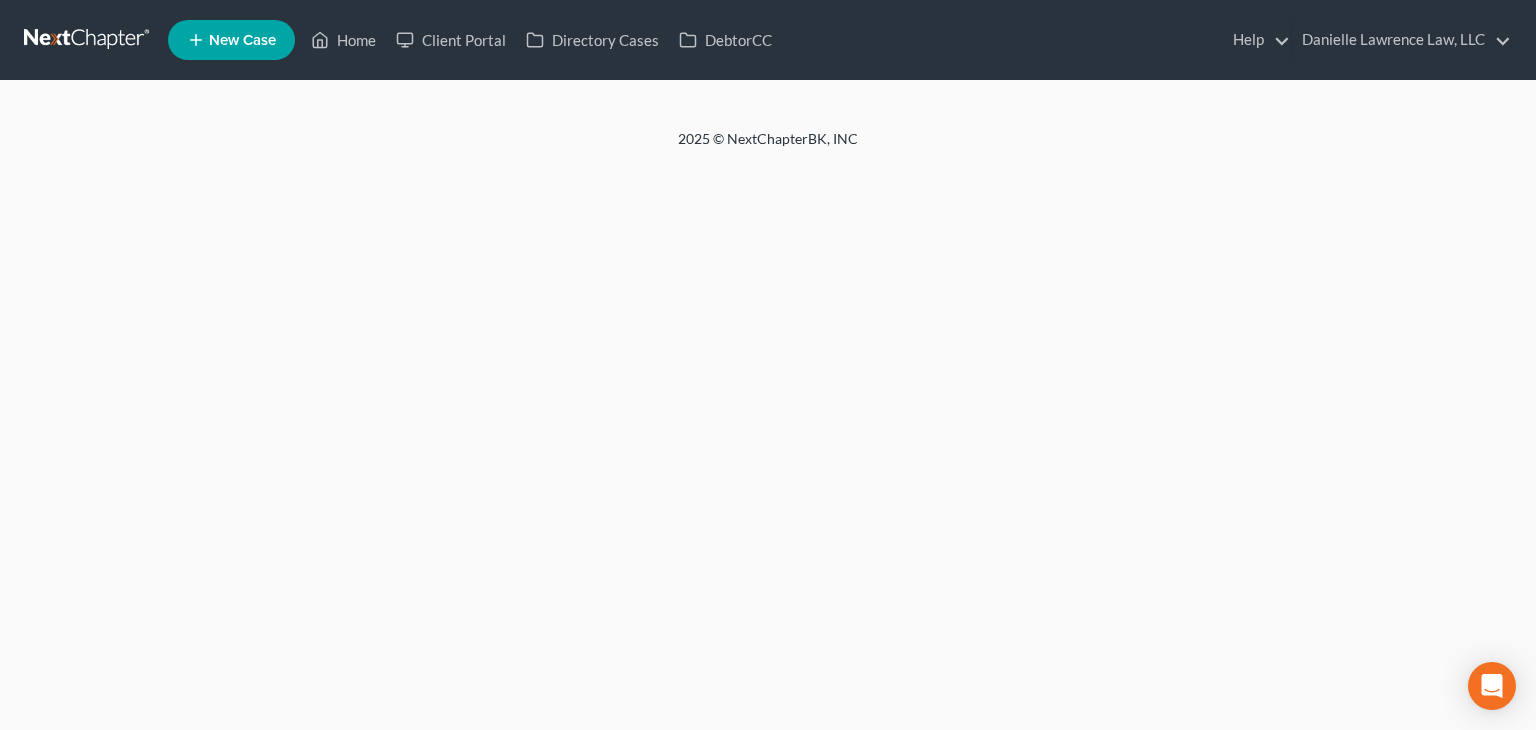 scroll, scrollTop: 0, scrollLeft: 0, axis: both 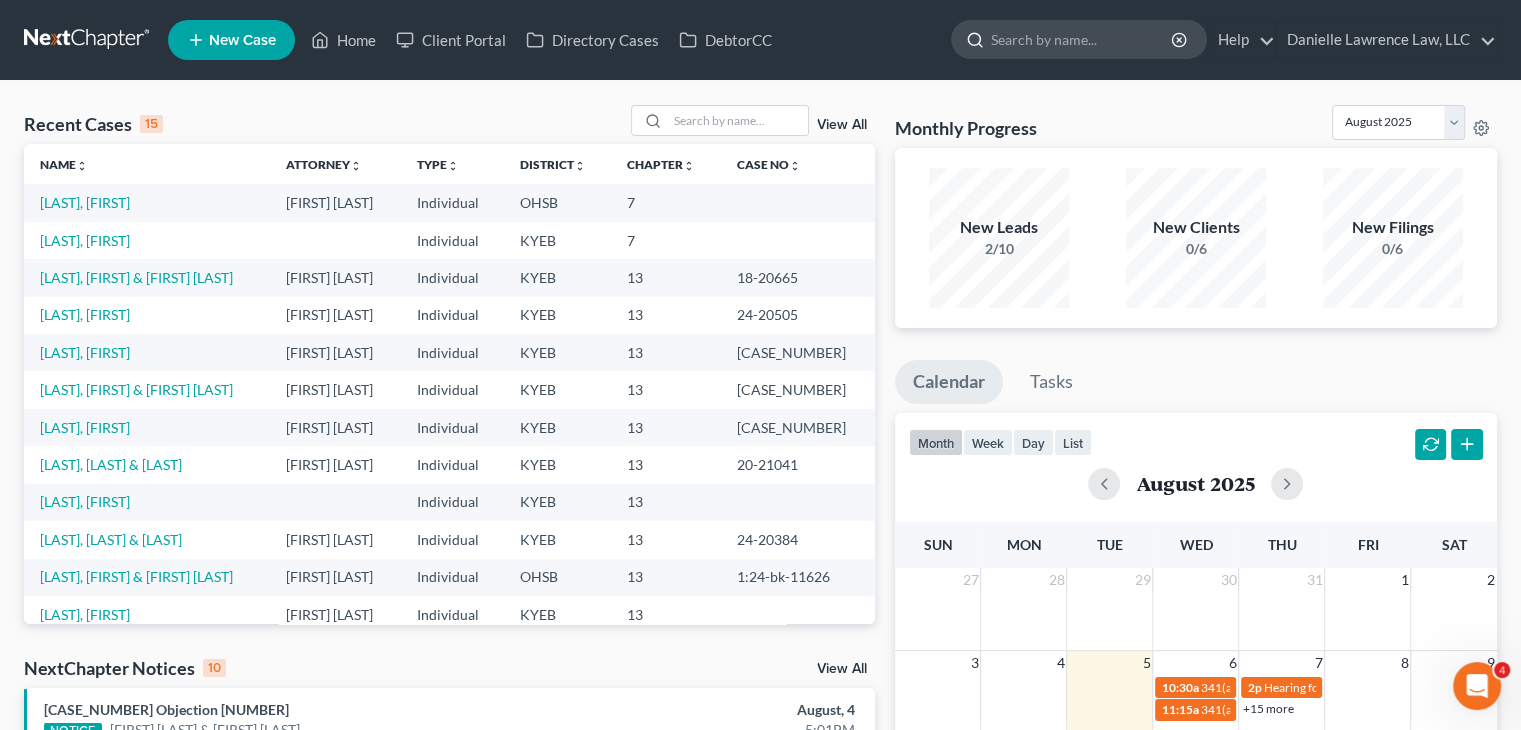 click at bounding box center [1082, 39] 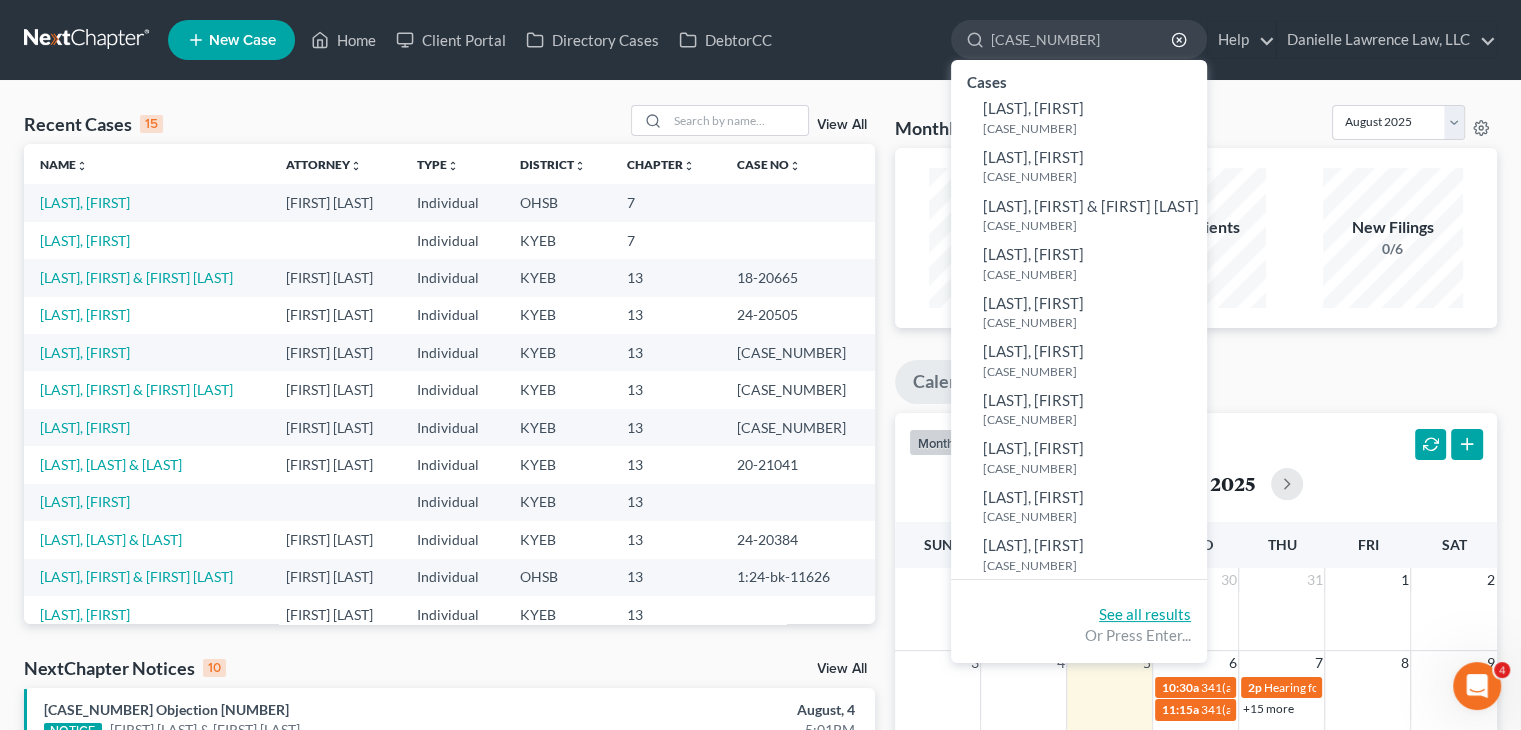 type on "24-20547" 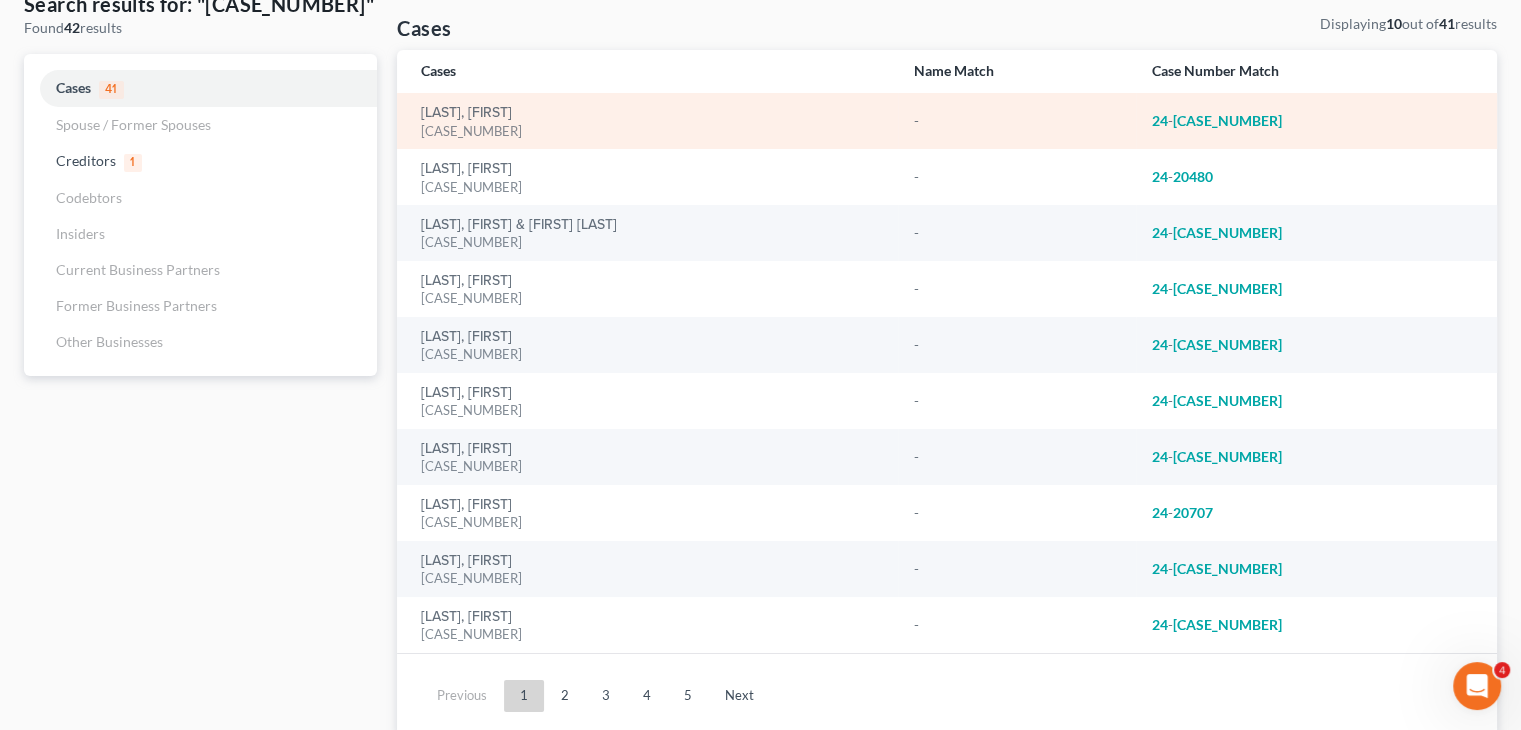 scroll, scrollTop: 183, scrollLeft: 0, axis: vertical 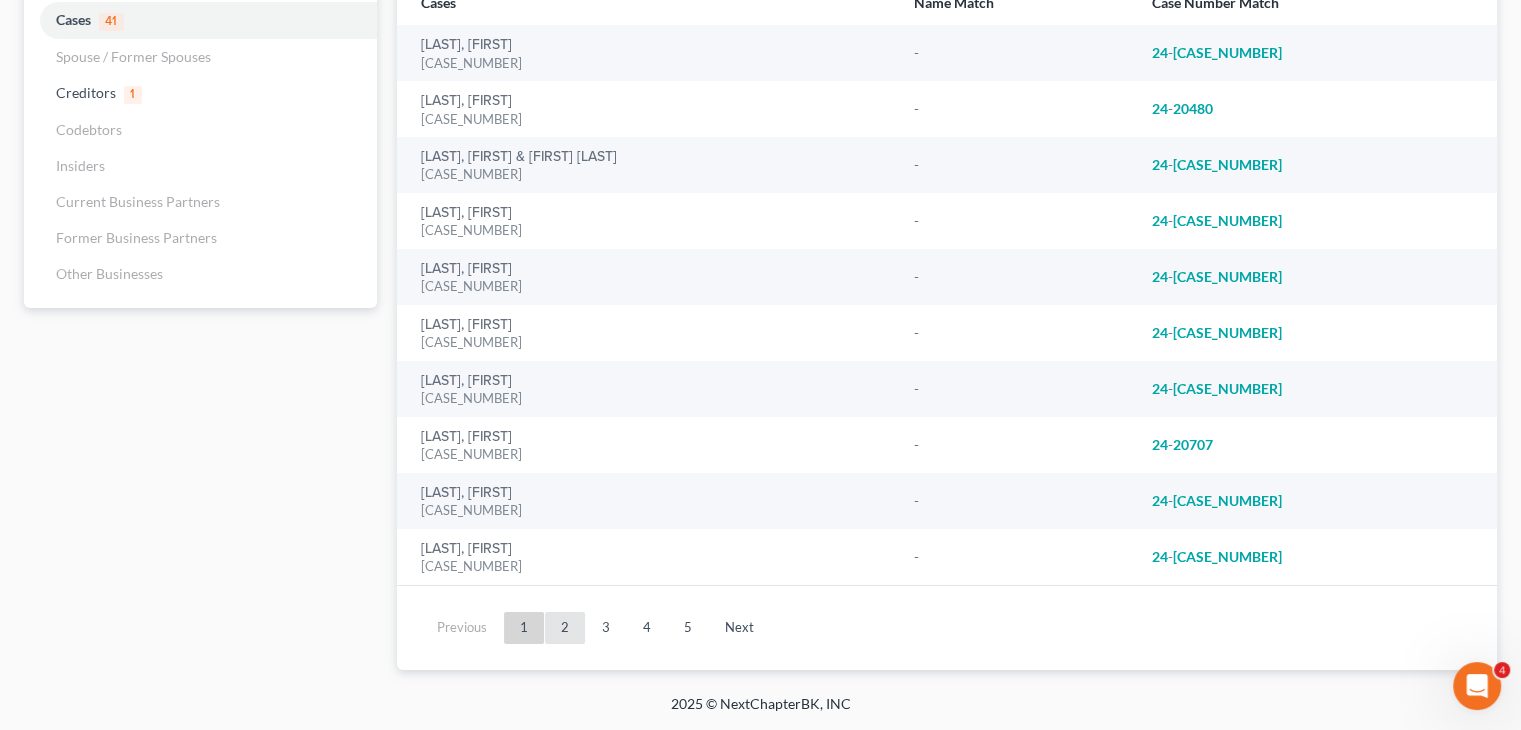 click on "2" at bounding box center (565, 628) 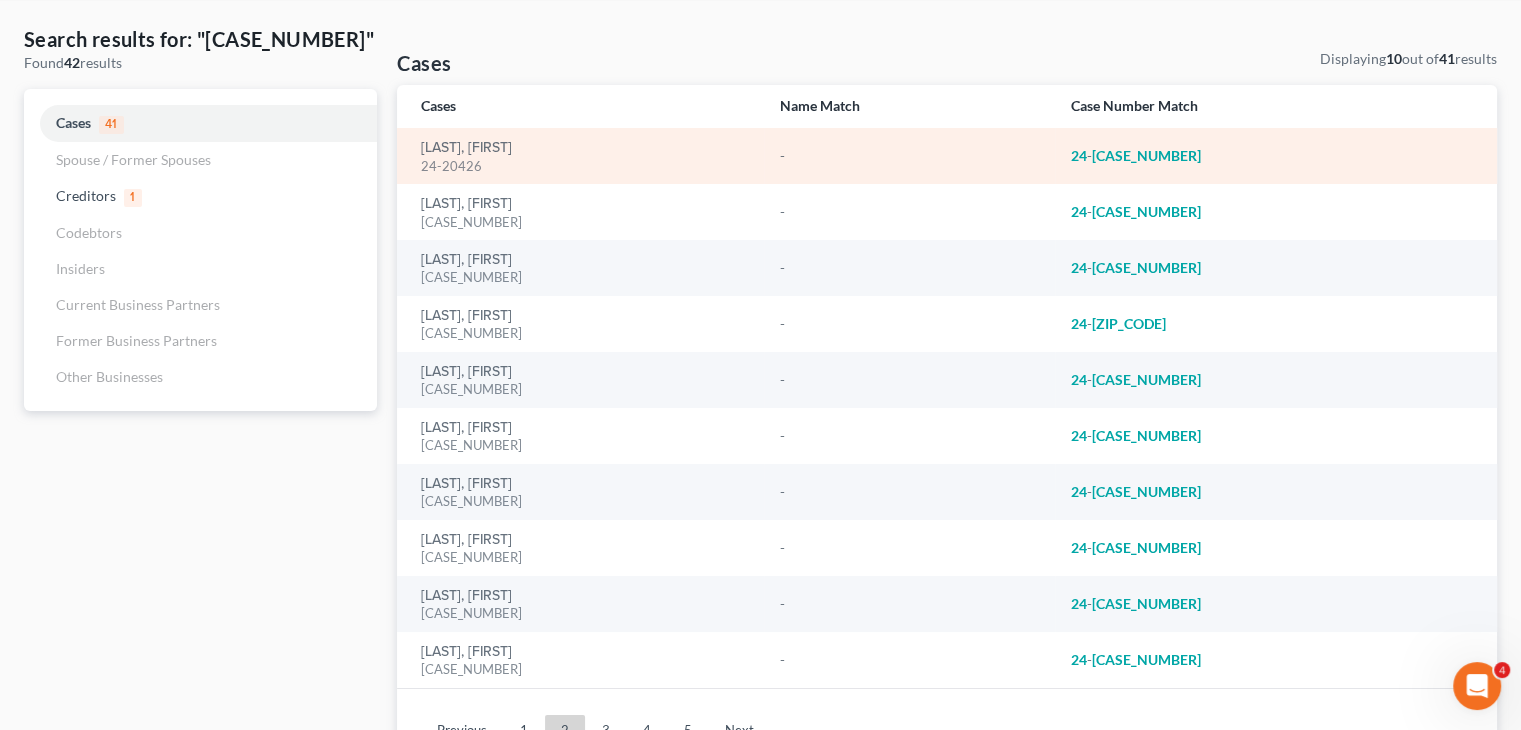 scroll, scrollTop: 0, scrollLeft: 0, axis: both 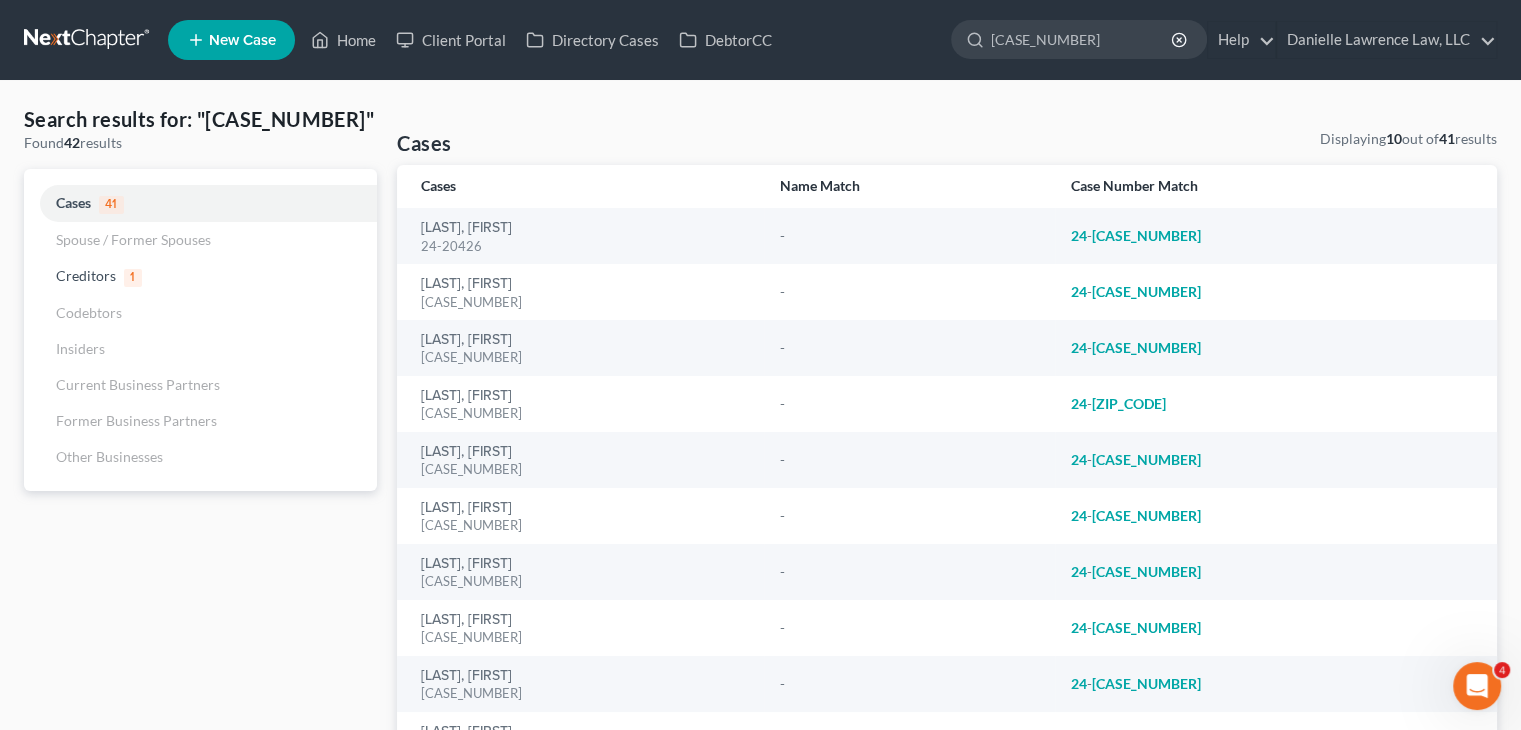 click at bounding box center [88, 40] 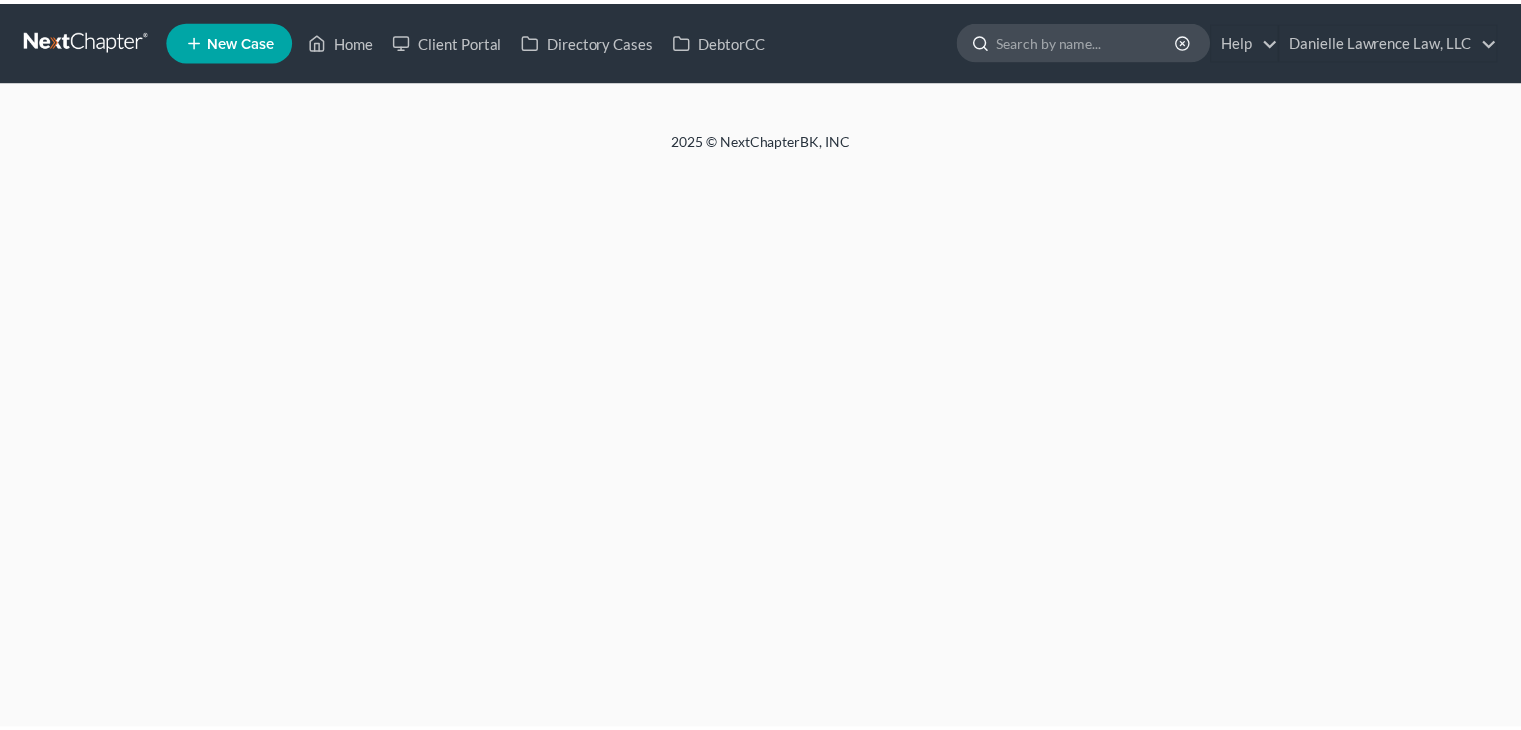 scroll, scrollTop: 0, scrollLeft: 0, axis: both 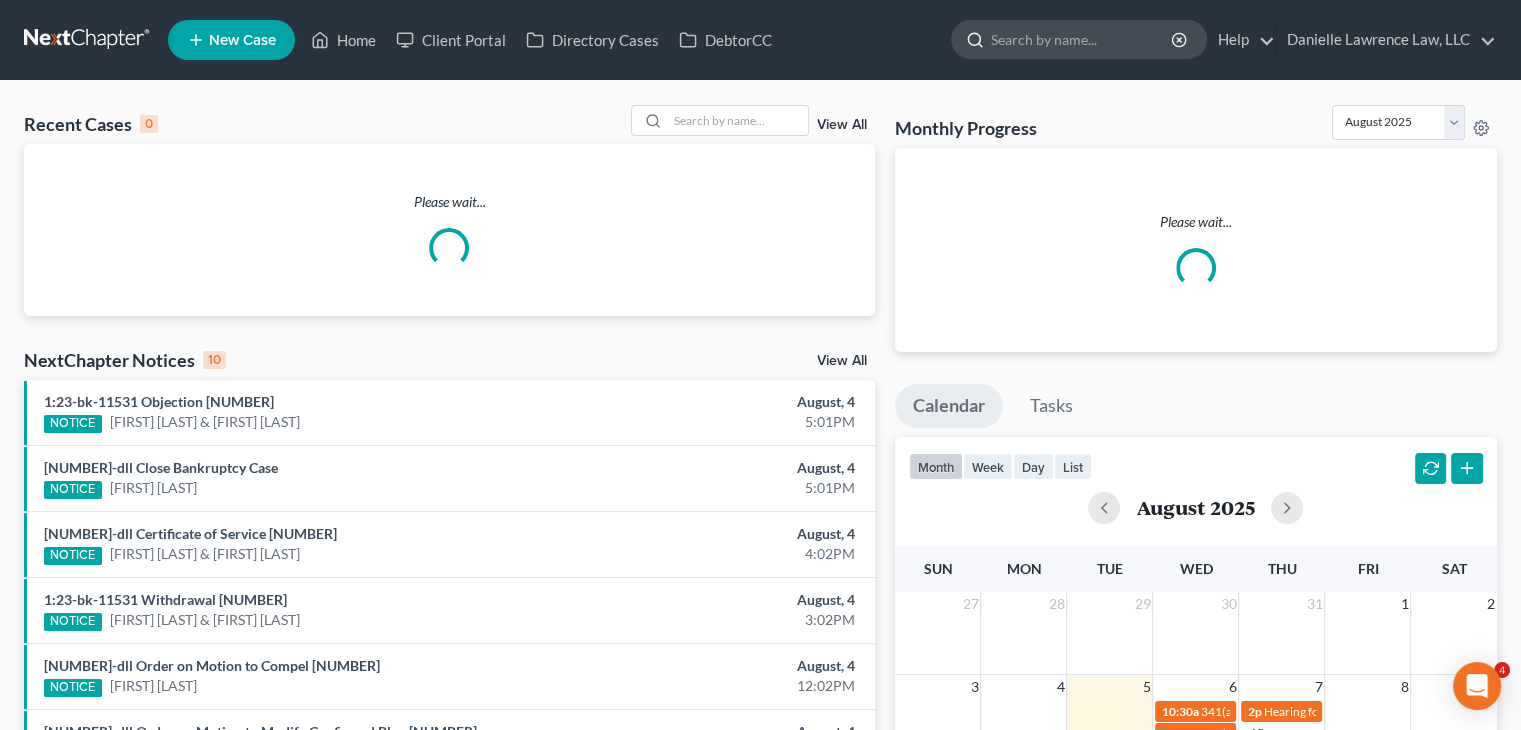 click at bounding box center (1082, 39) 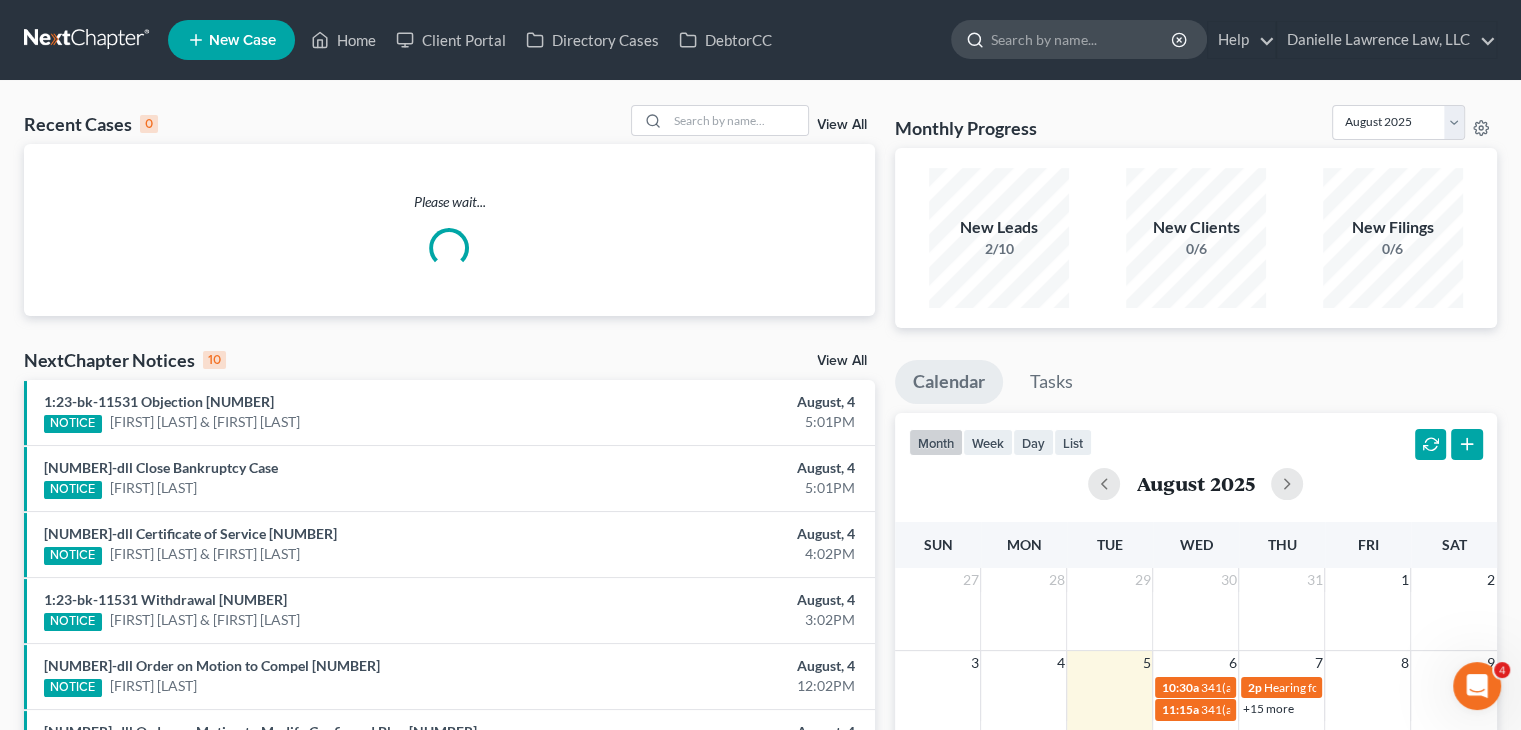 scroll, scrollTop: 0, scrollLeft: 0, axis: both 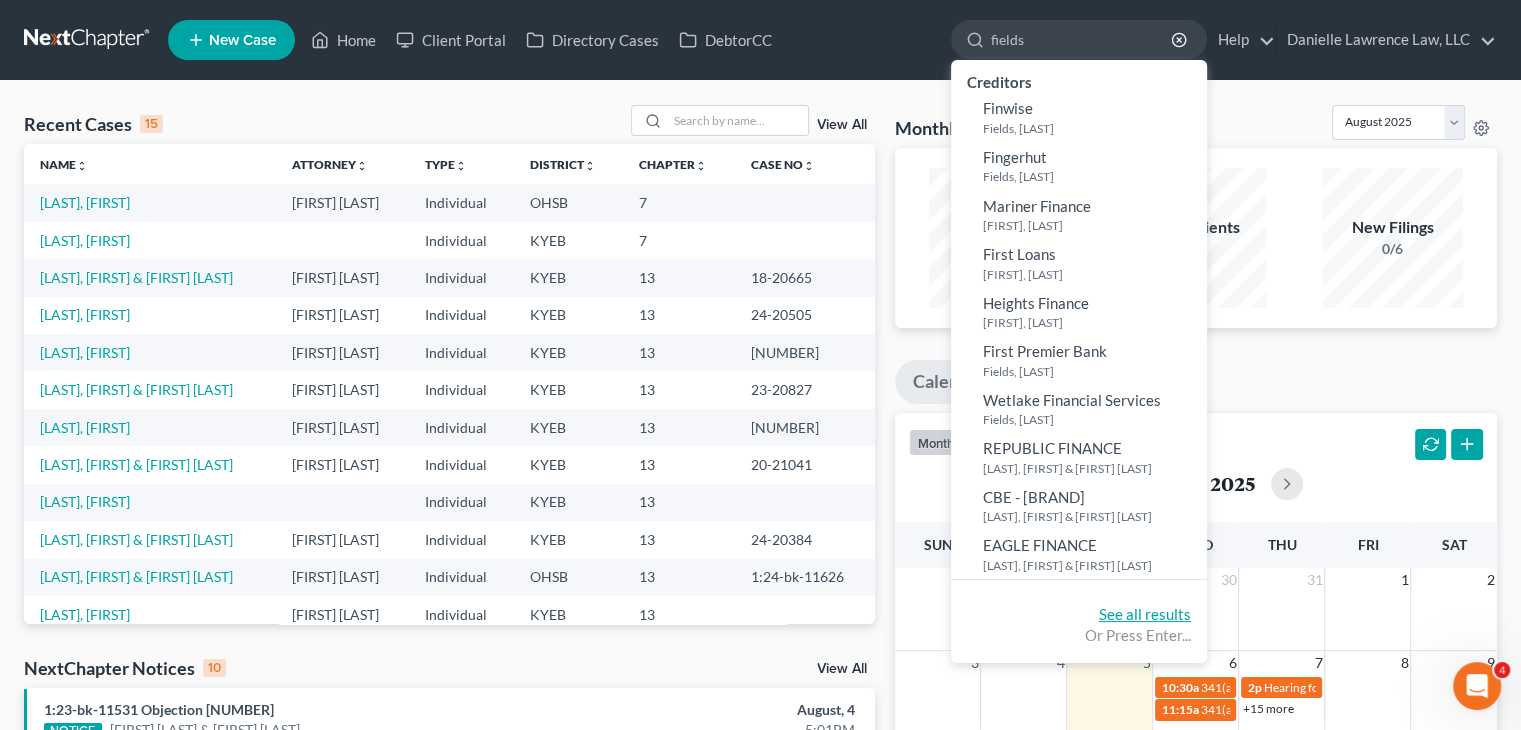 type on "fields" 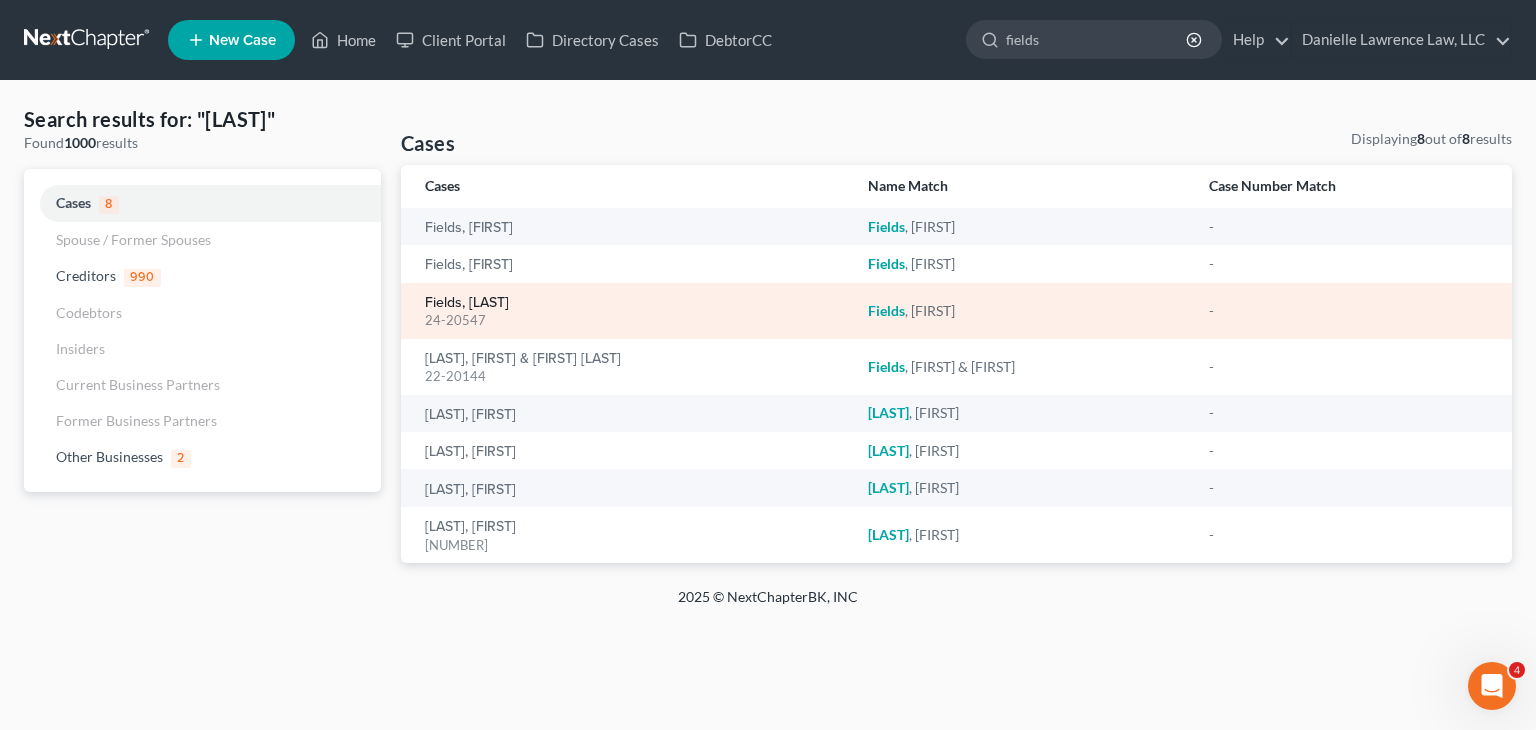 click on "Fields, [LAST]" at bounding box center (467, 303) 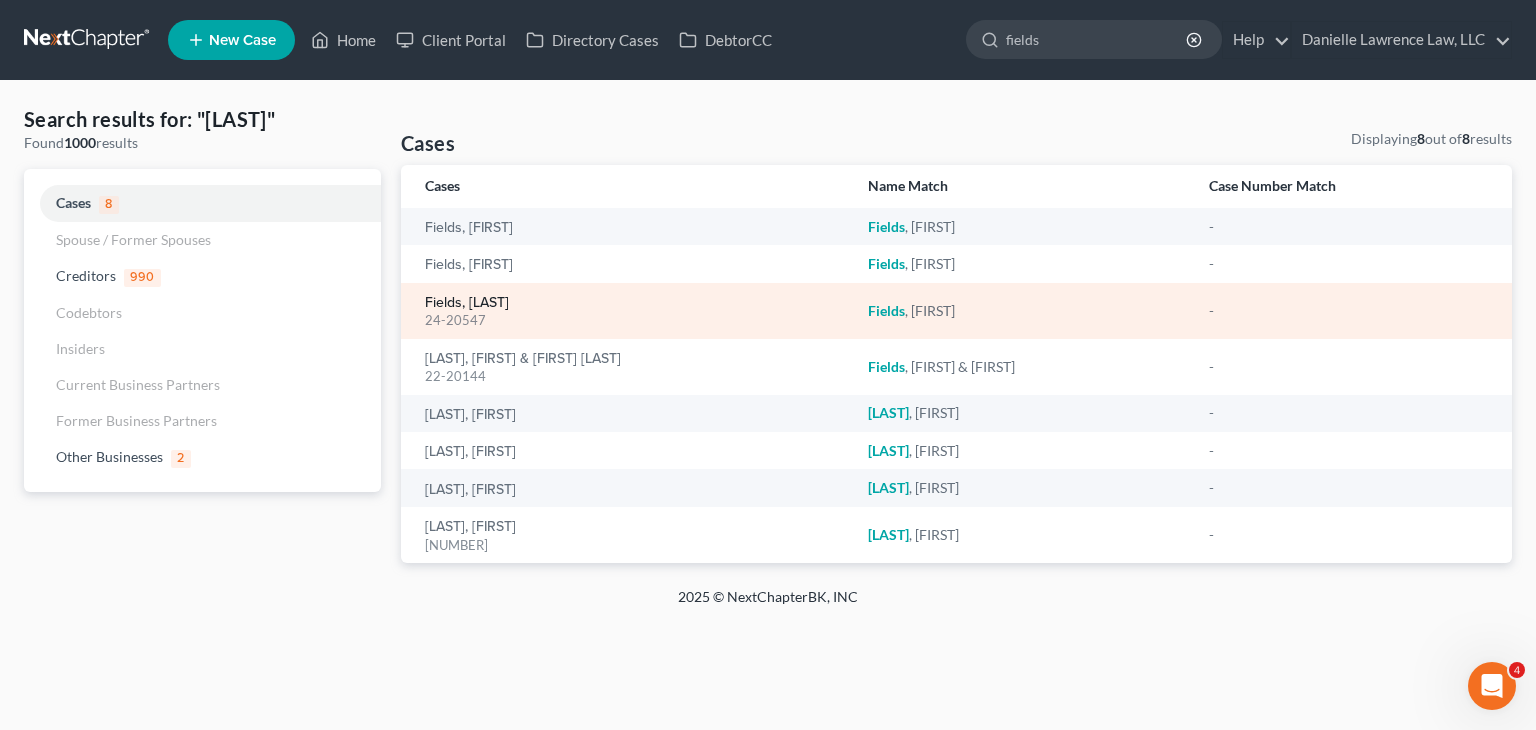 type 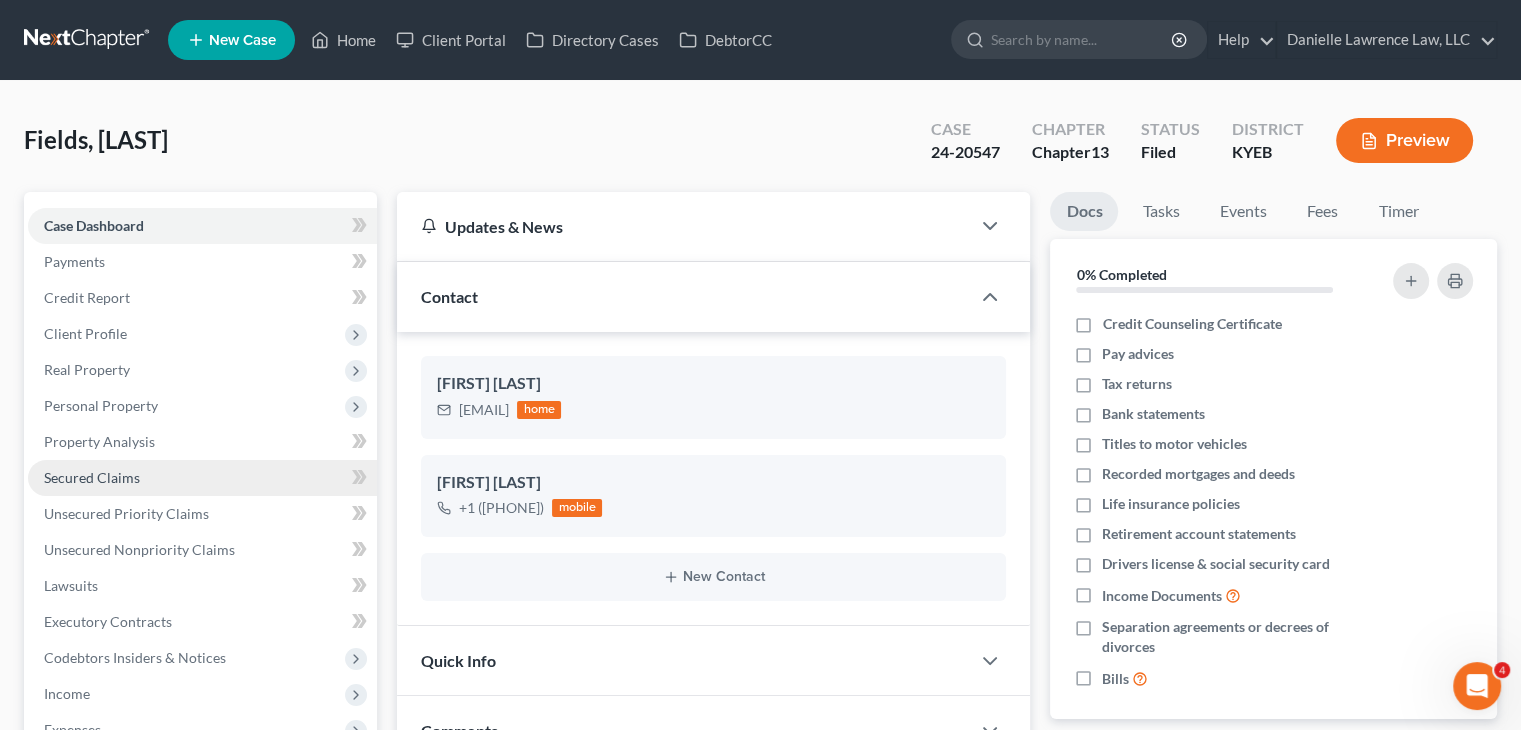 scroll, scrollTop: 47, scrollLeft: 0, axis: vertical 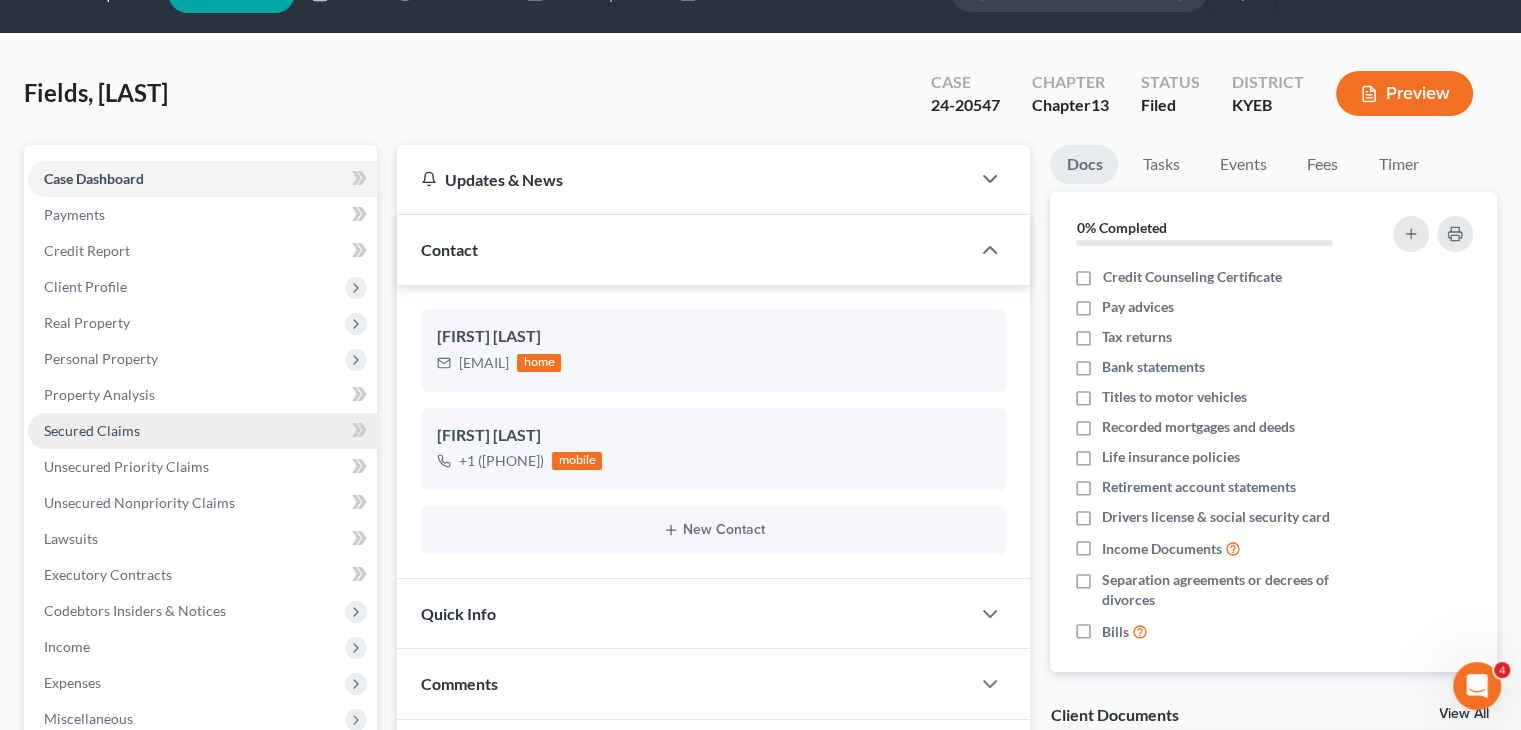 click on "Secured Claims" at bounding box center (202, 431) 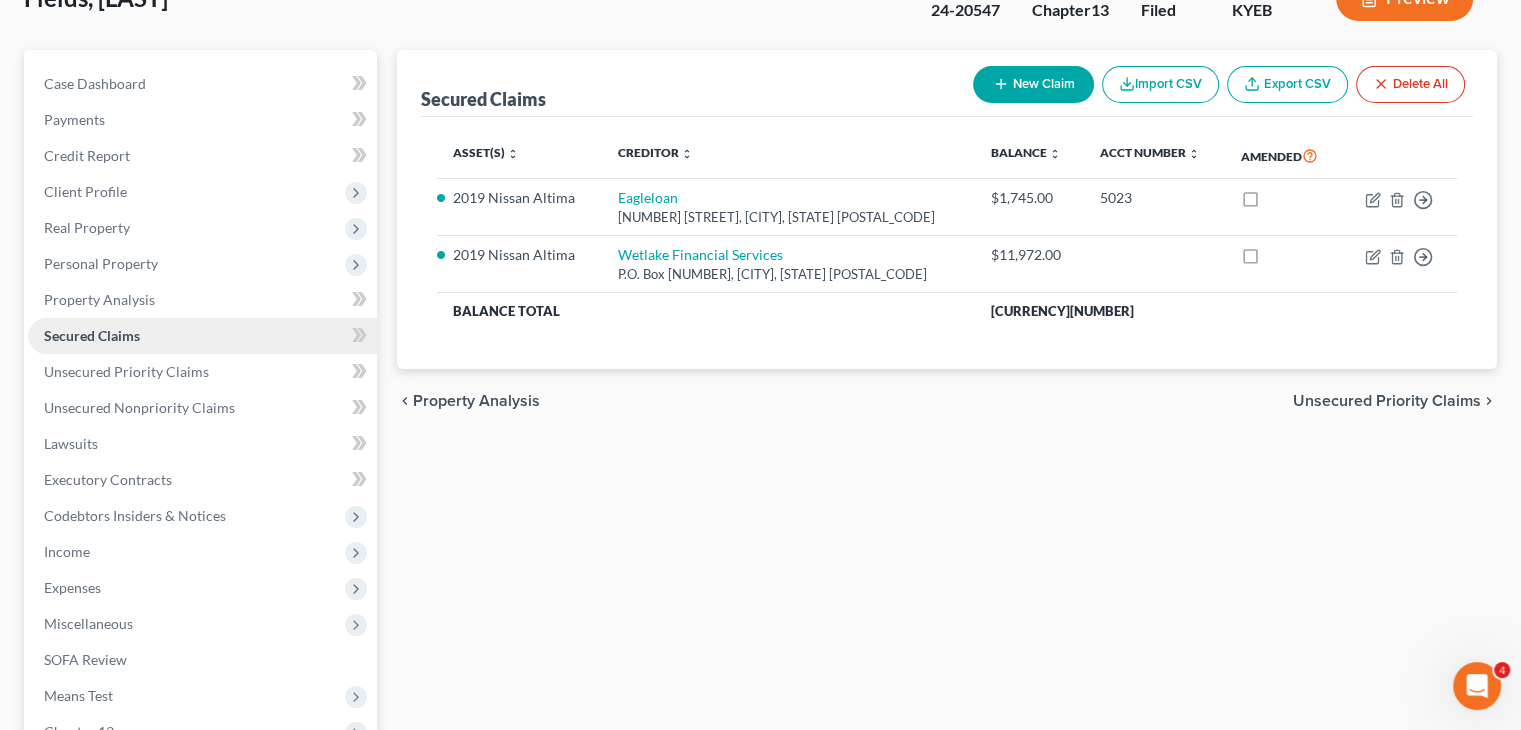 scroll, scrollTop: 152, scrollLeft: 0, axis: vertical 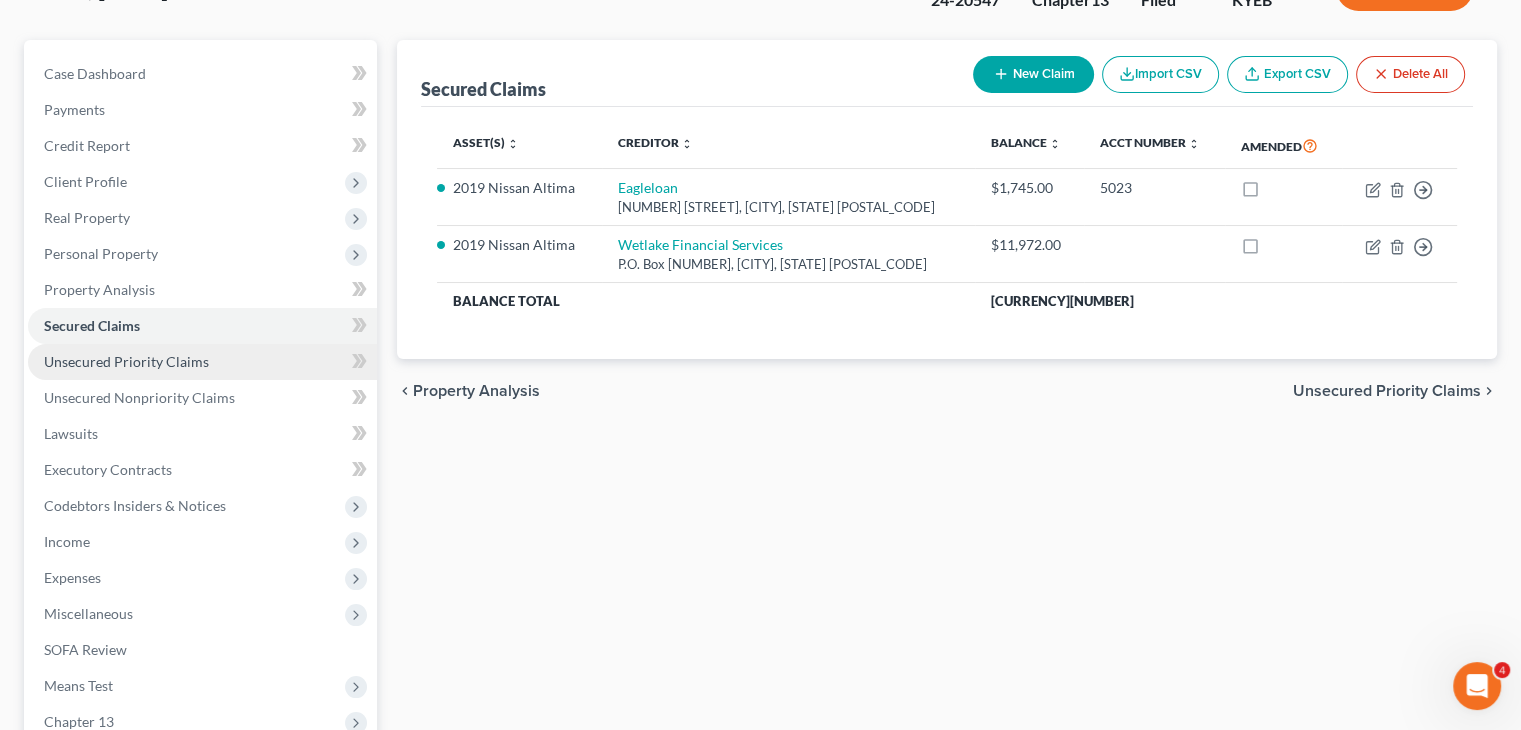 click on "Unsecured Priority Claims" at bounding box center (202, 362) 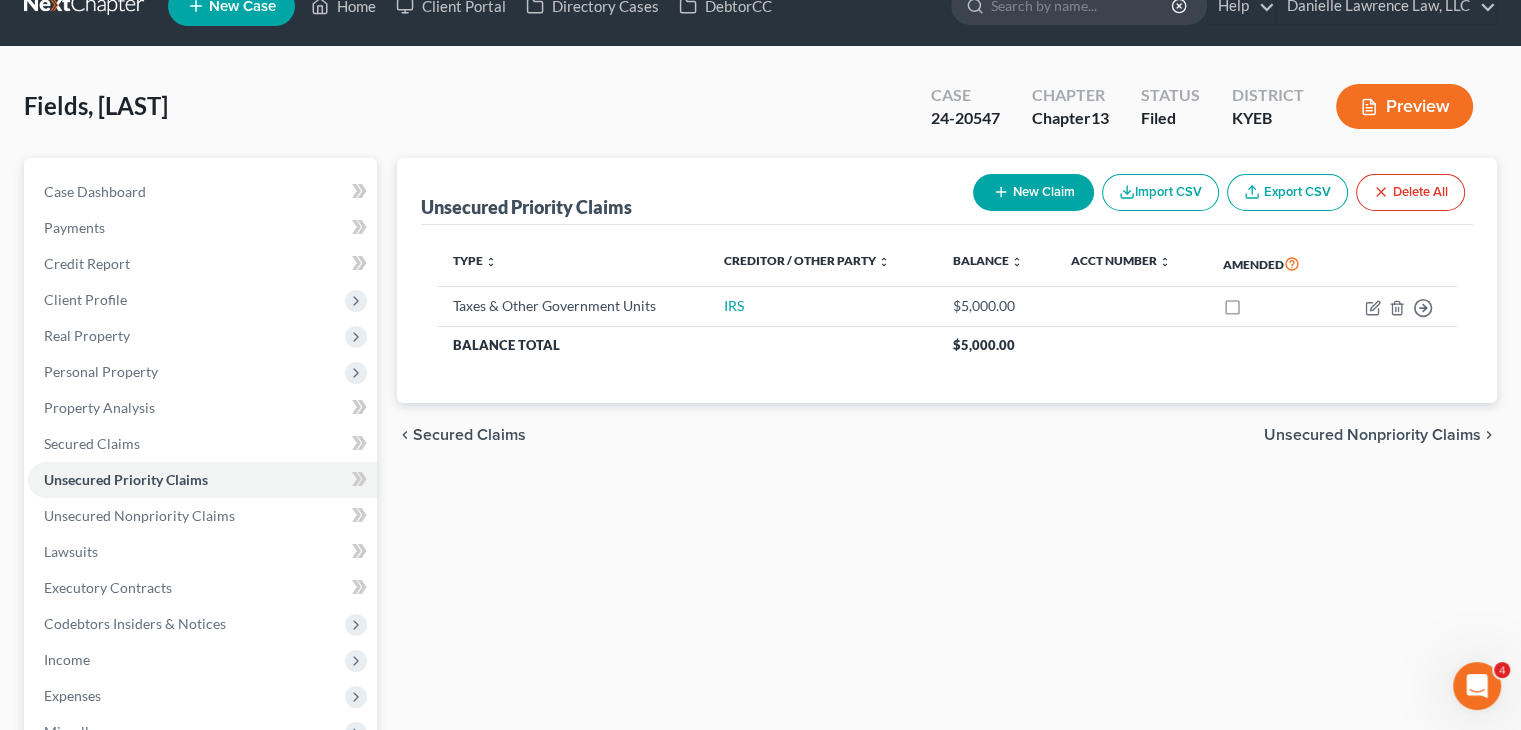 scroll, scrollTop: 40, scrollLeft: 0, axis: vertical 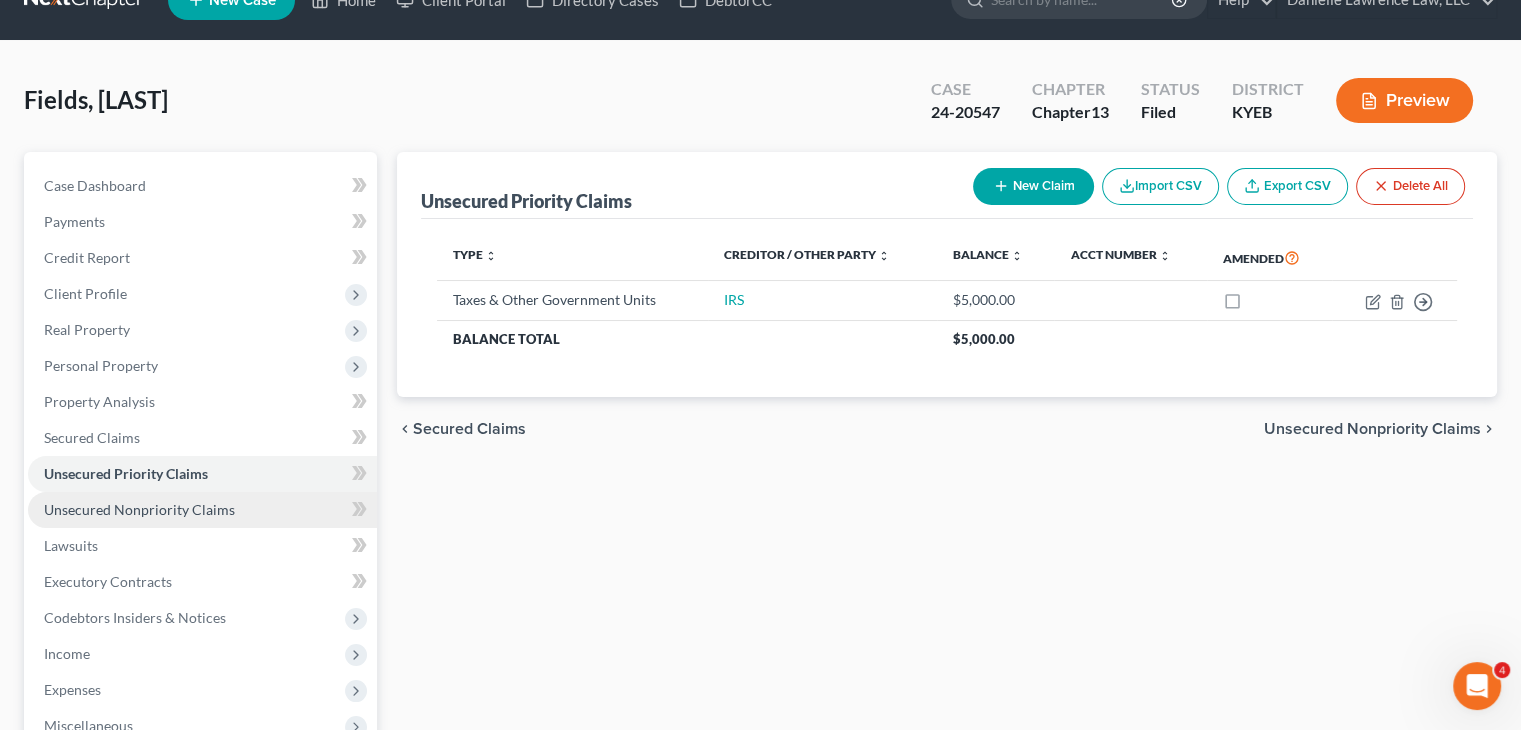 click on "Unsecured Nonpriority Claims" at bounding box center (139, 509) 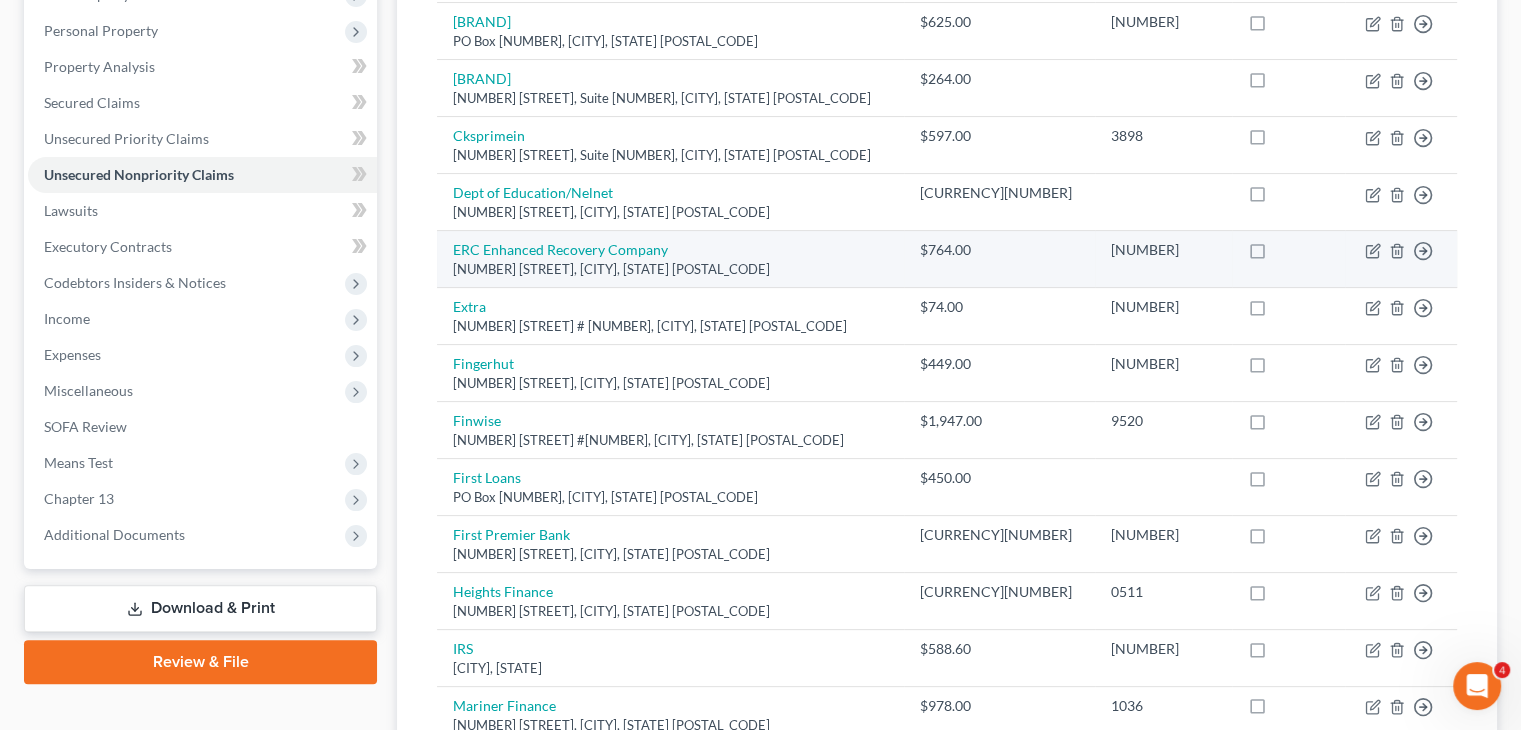 scroll, scrollTop: 372, scrollLeft: 0, axis: vertical 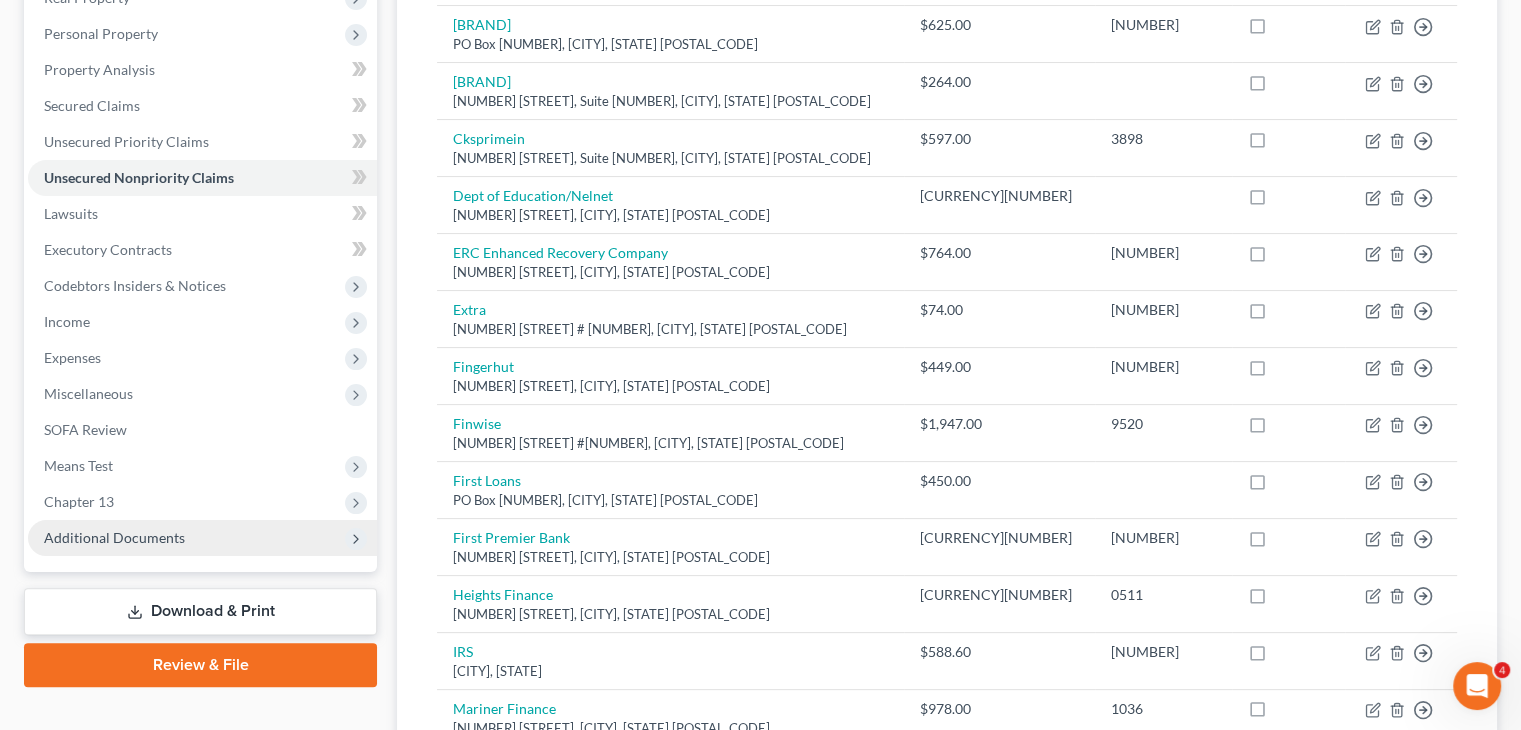 click on "Additional Documents" at bounding box center [202, 538] 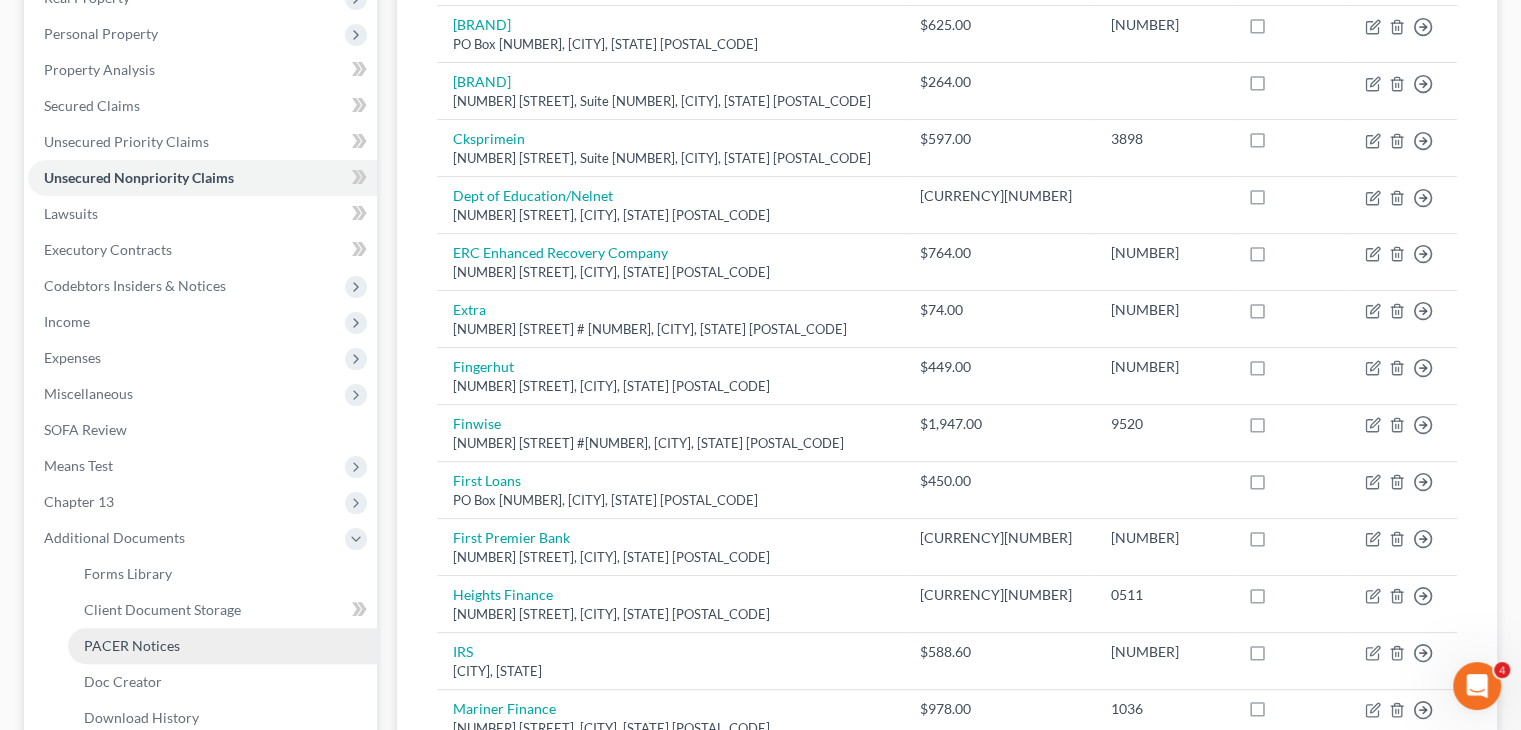 scroll, scrollTop: 540, scrollLeft: 0, axis: vertical 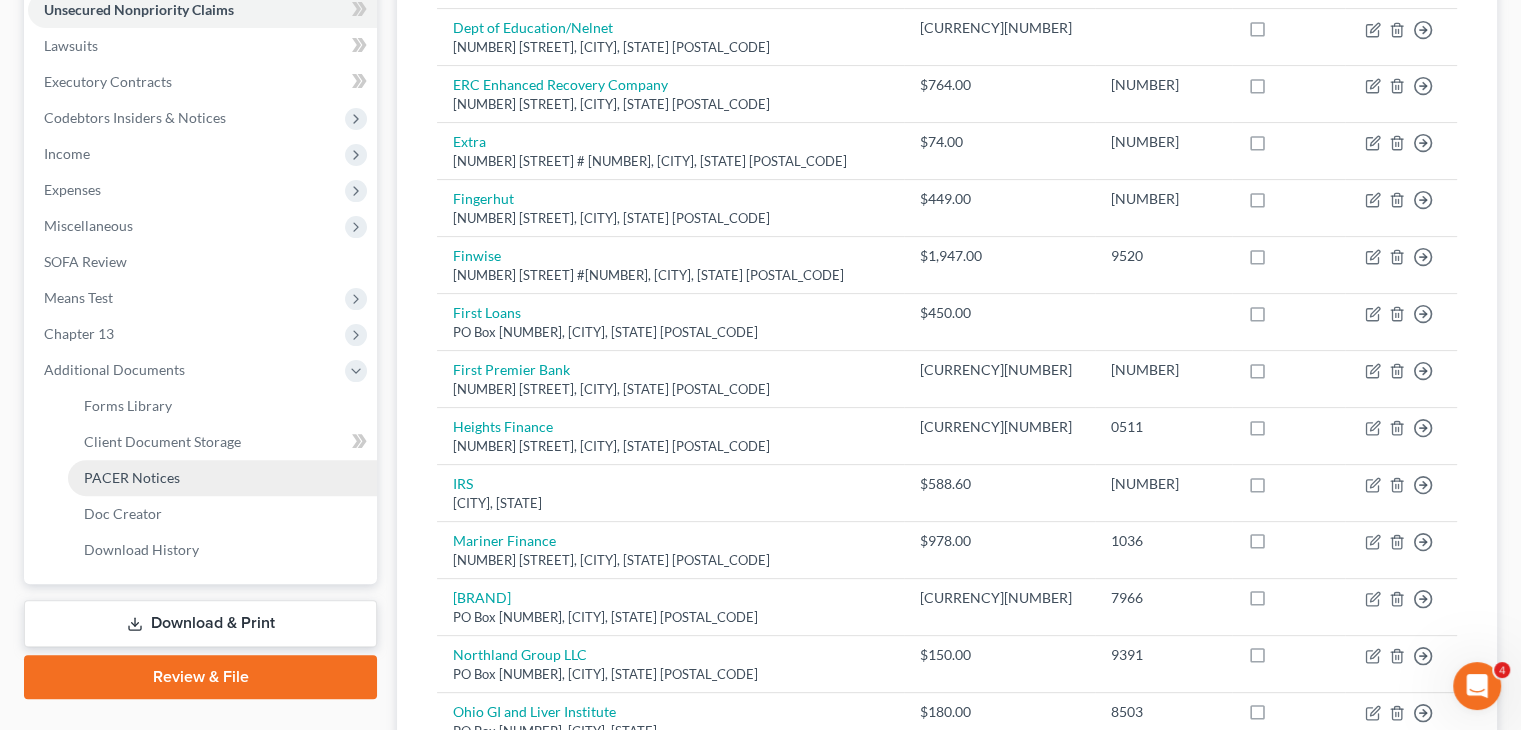 click on "PACER Notices" at bounding box center (222, 478) 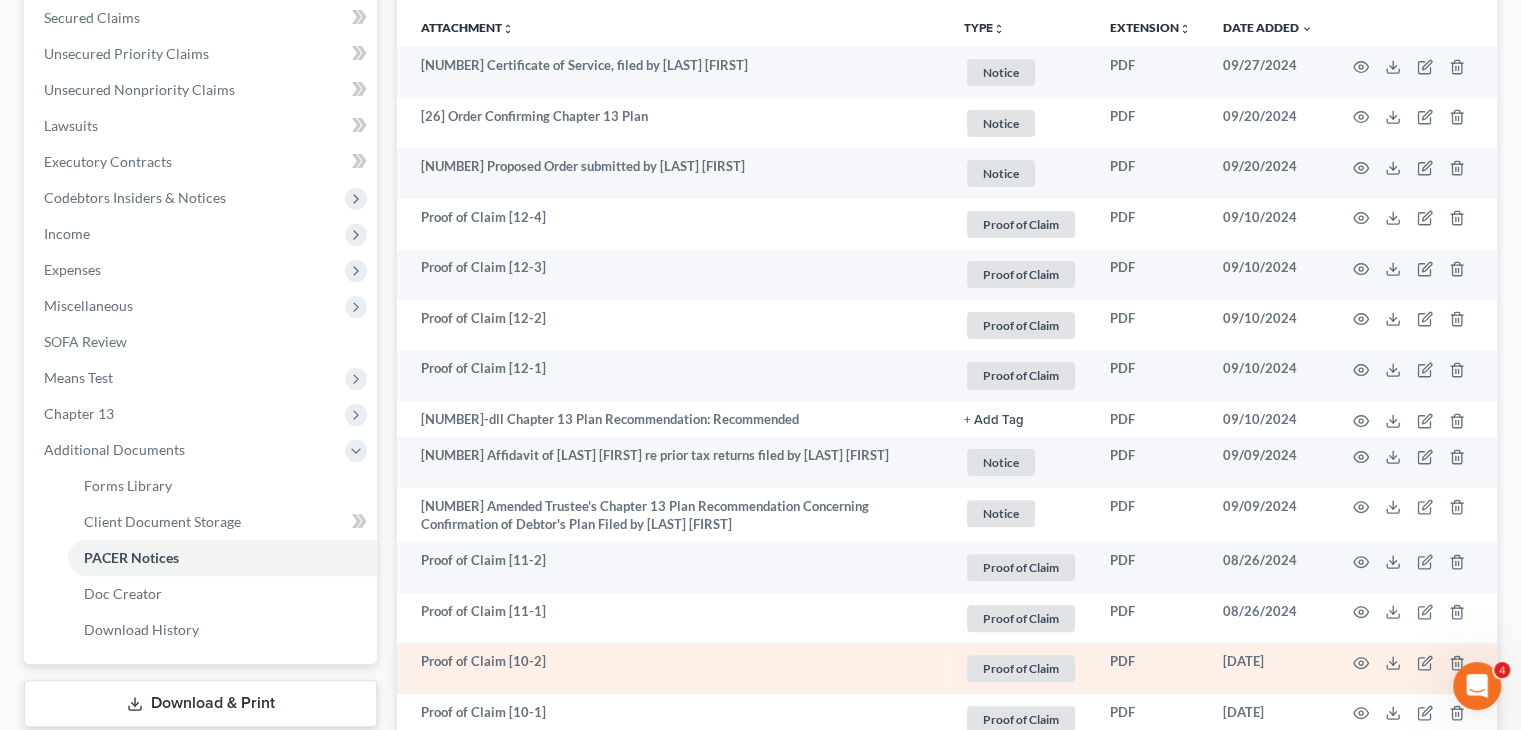 scroll, scrollTop: 456, scrollLeft: 0, axis: vertical 